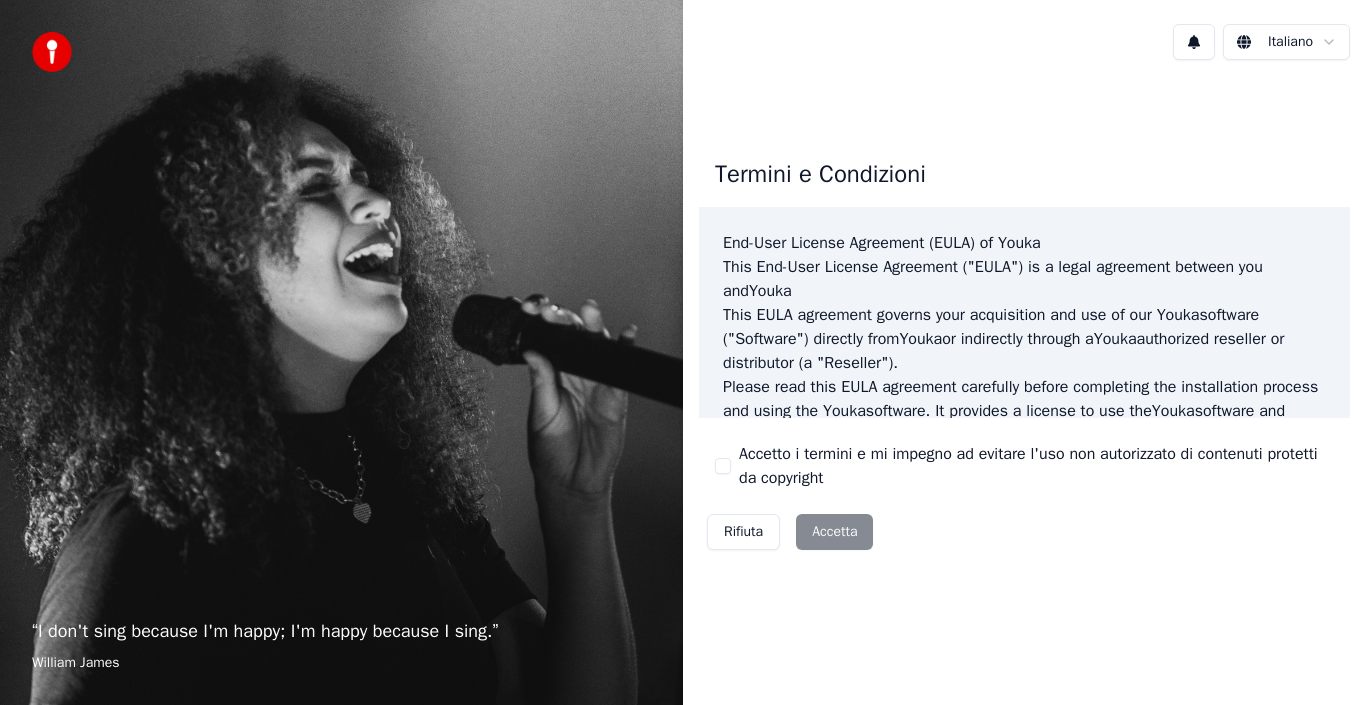 scroll, scrollTop: 0, scrollLeft: 0, axis: both 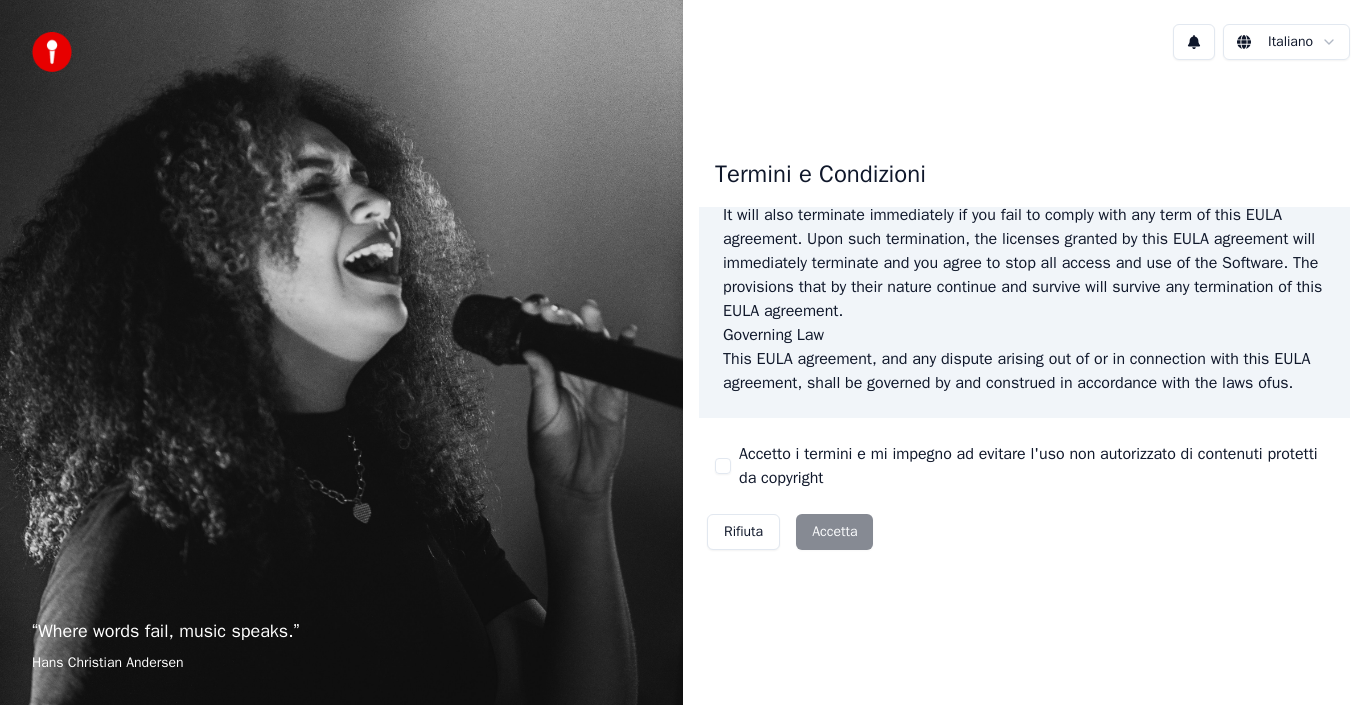 click on "Rifiuta Accetta" at bounding box center (790, 532) 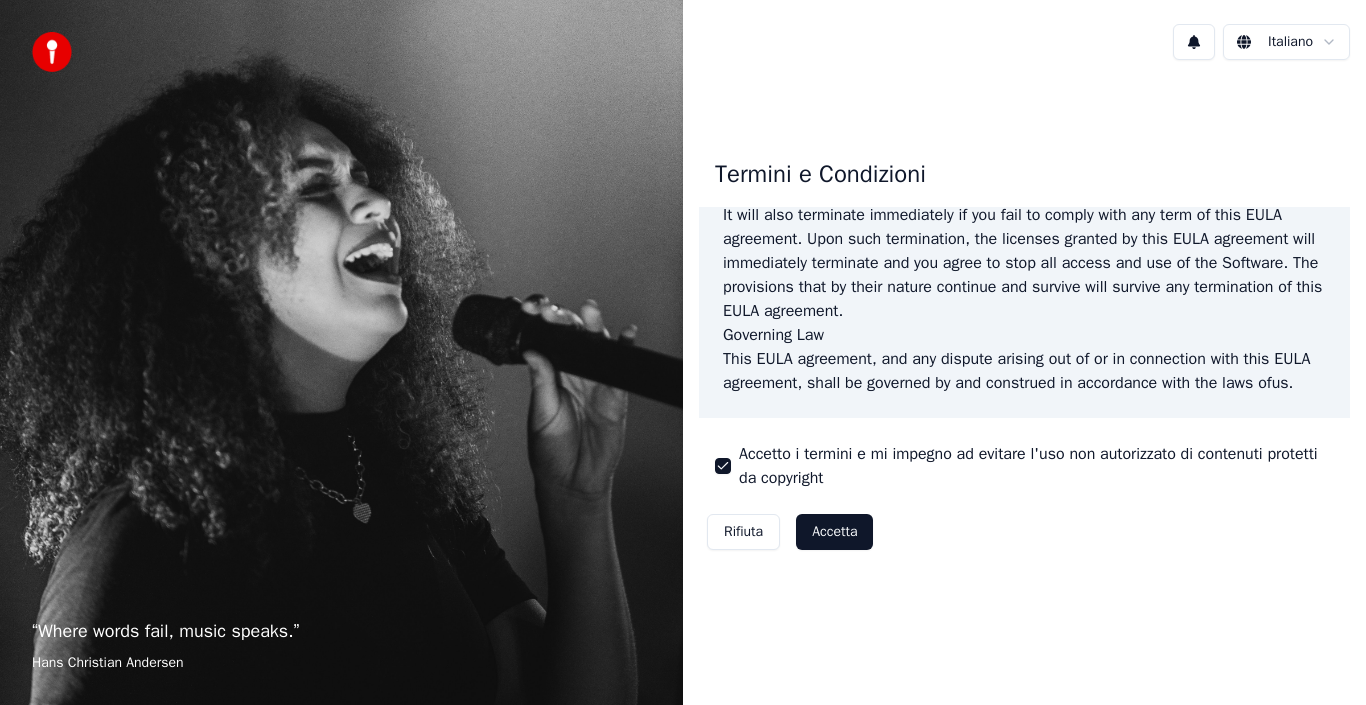 click on "Accetta" at bounding box center (834, 532) 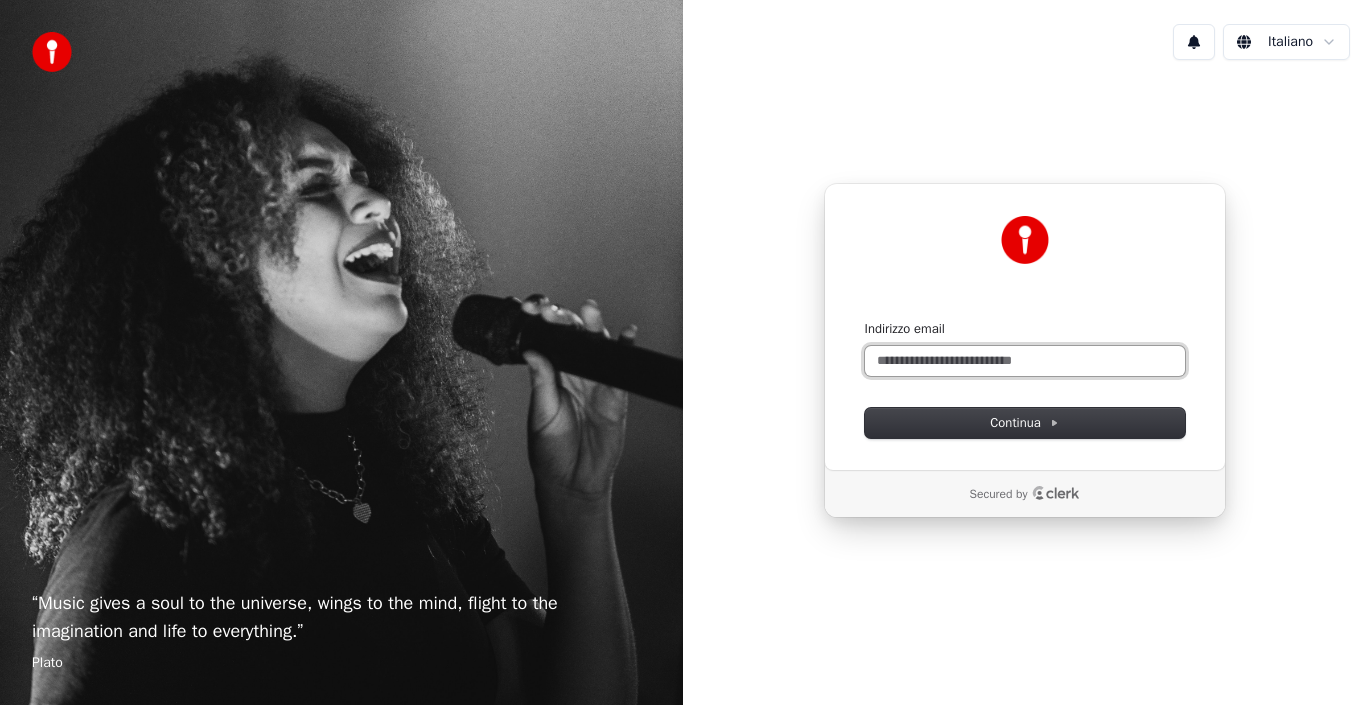 click on "Indirizzo email" at bounding box center (1025, 361) 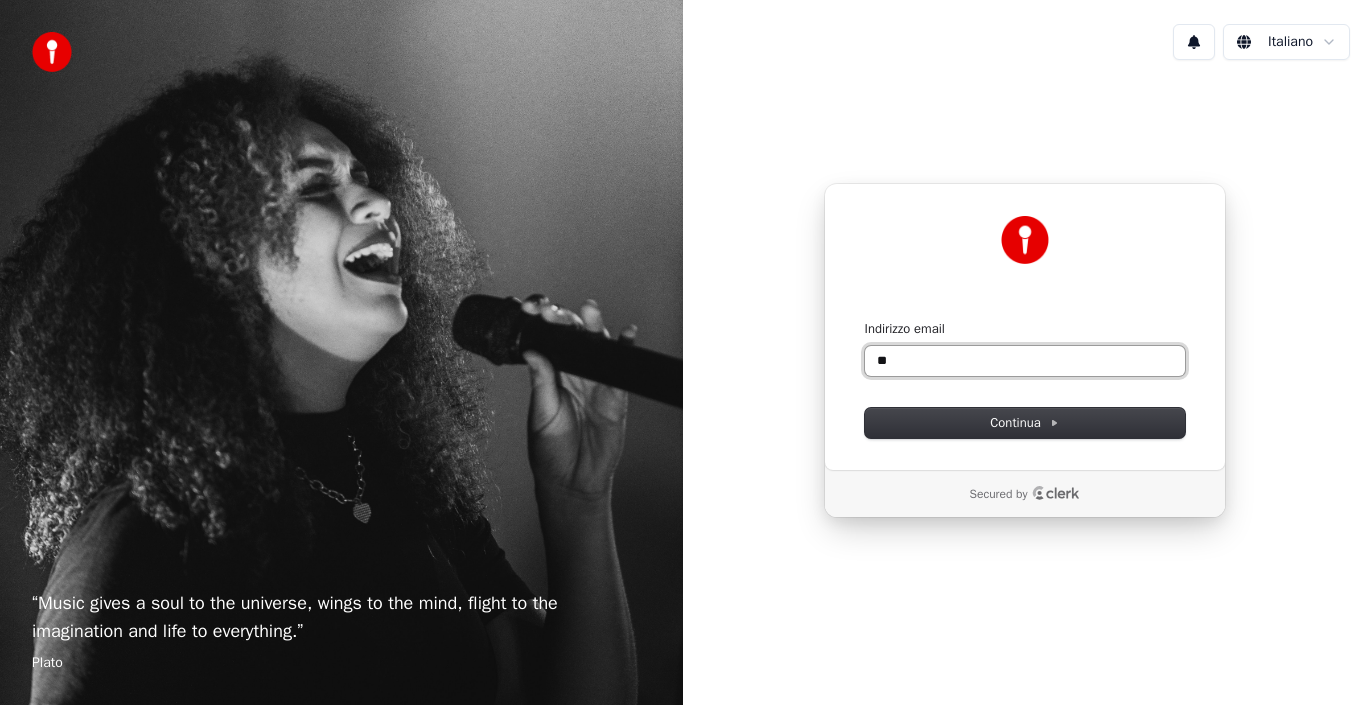 type on "*" 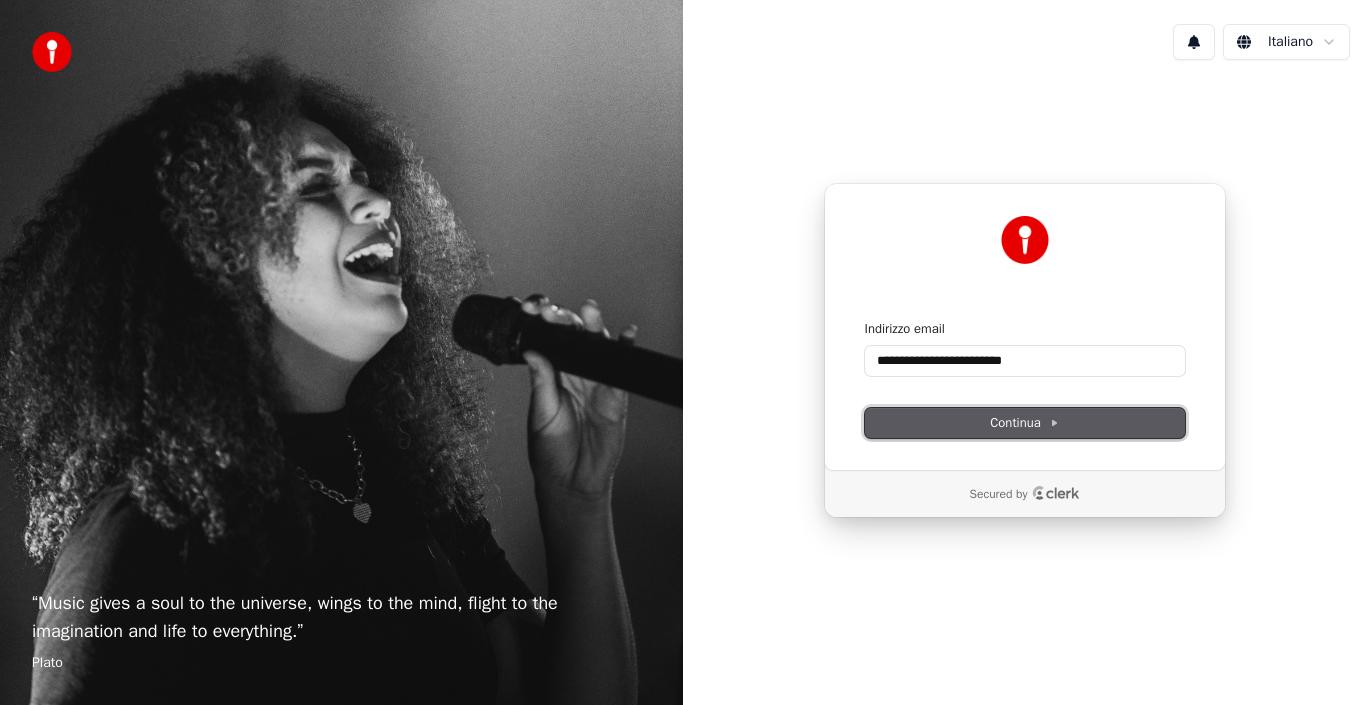 click on "Continua" at bounding box center (1024, 423) 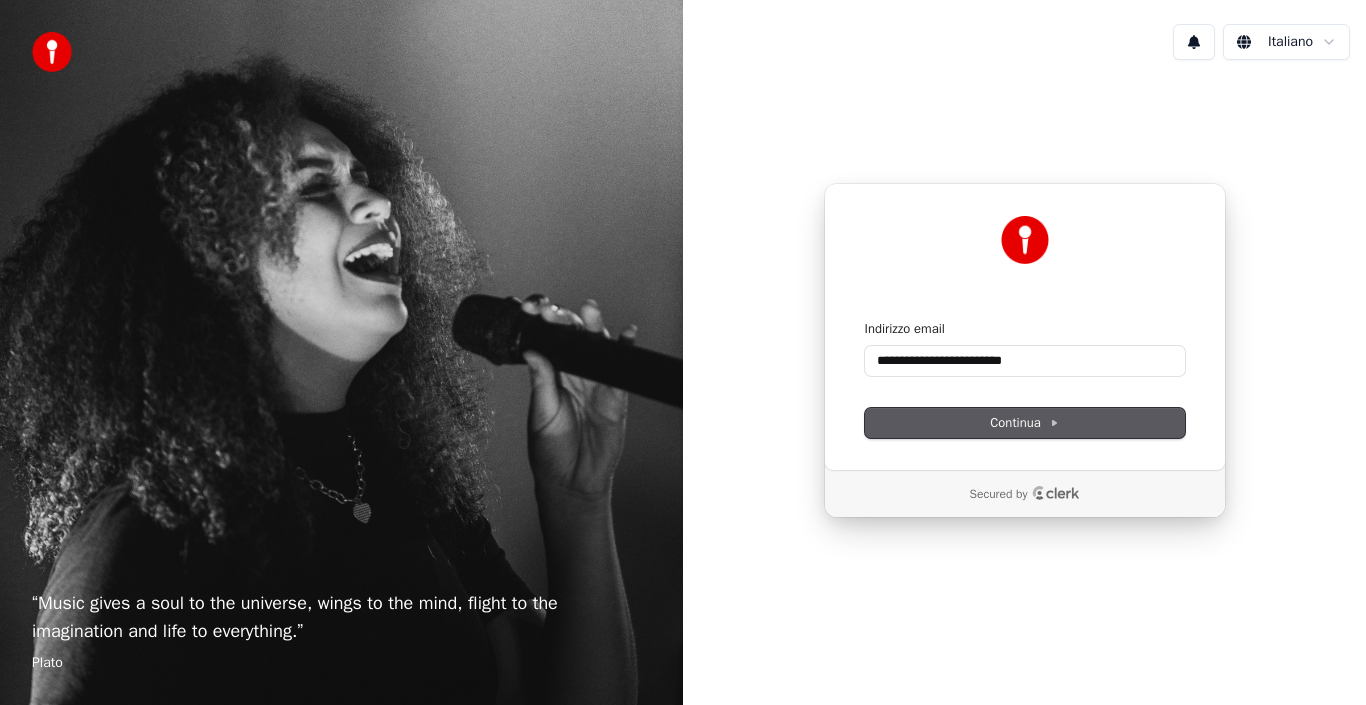type on "**********" 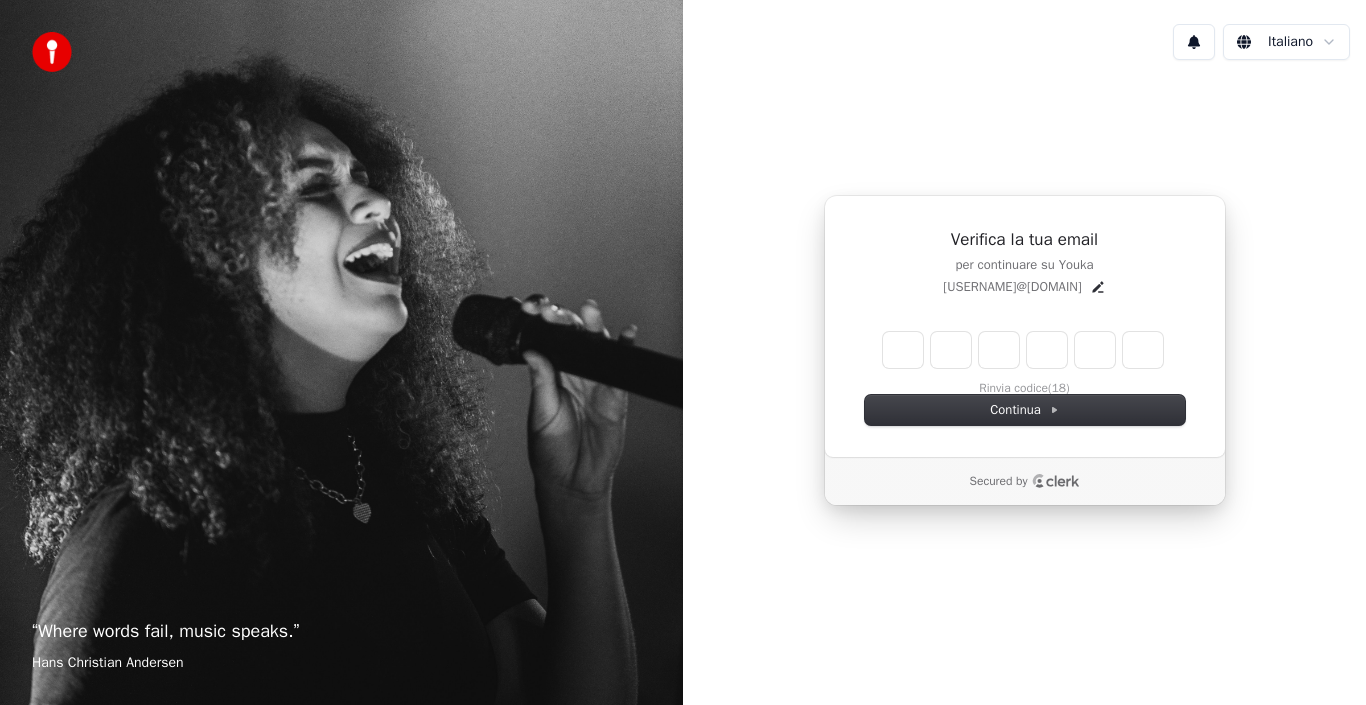 type on "*" 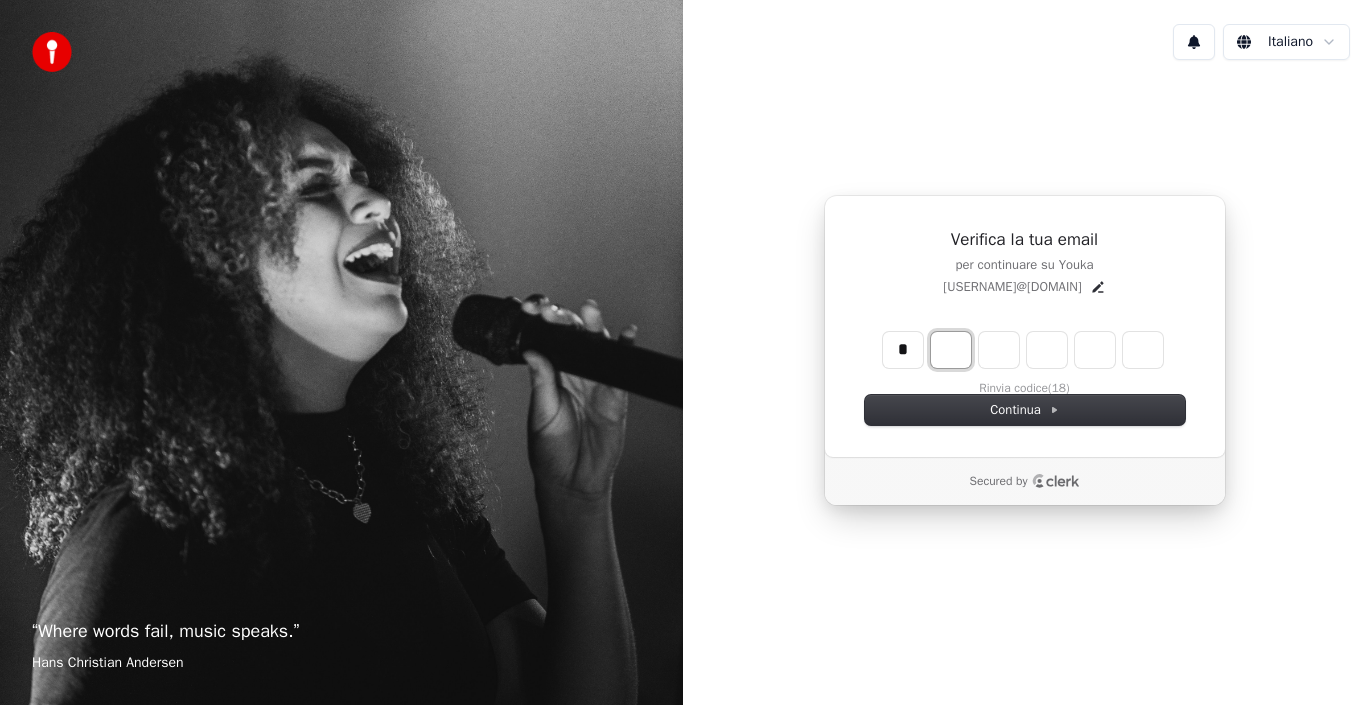 type on "*" 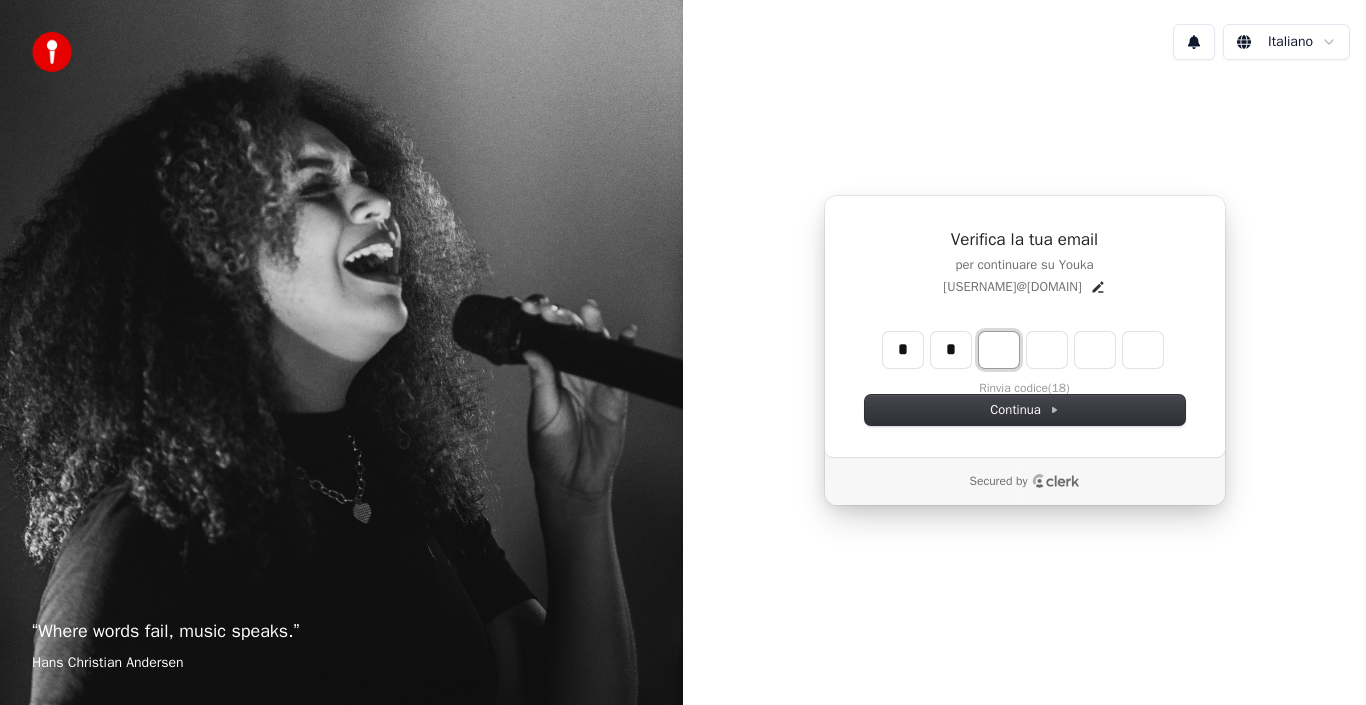 type on "**" 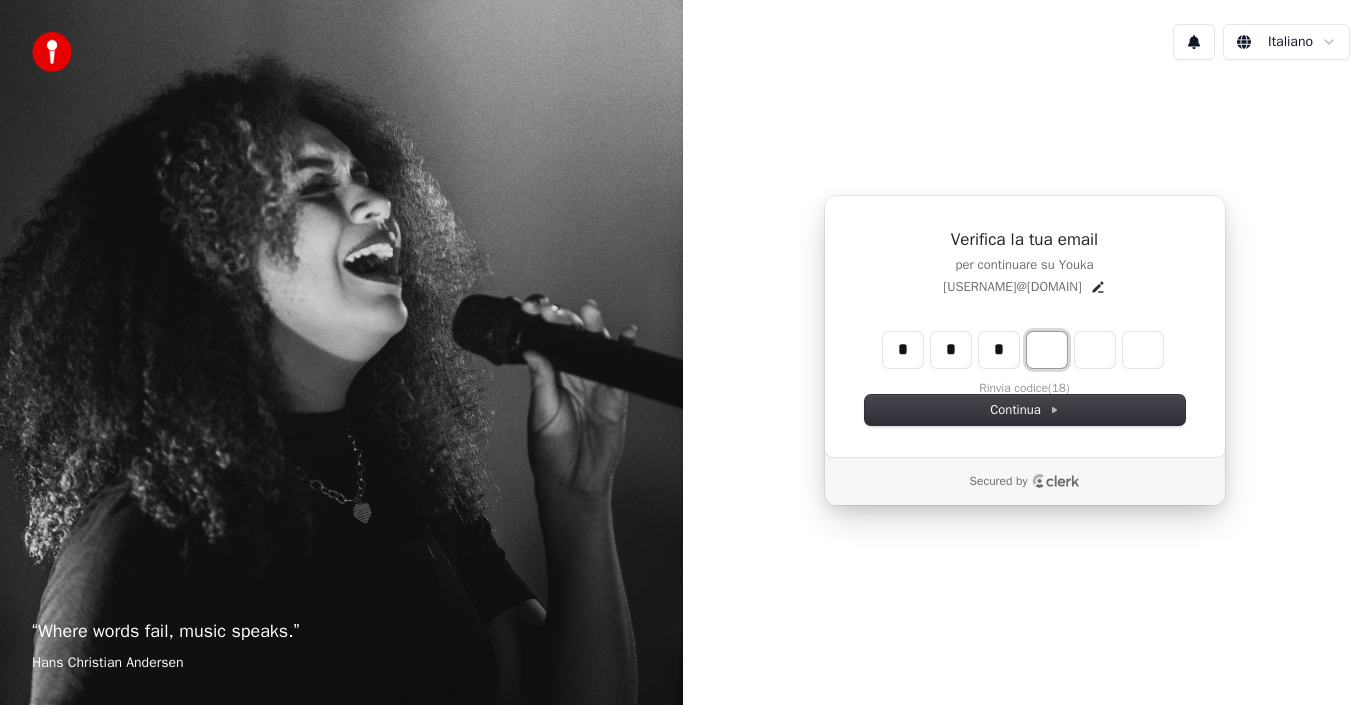 type on "***" 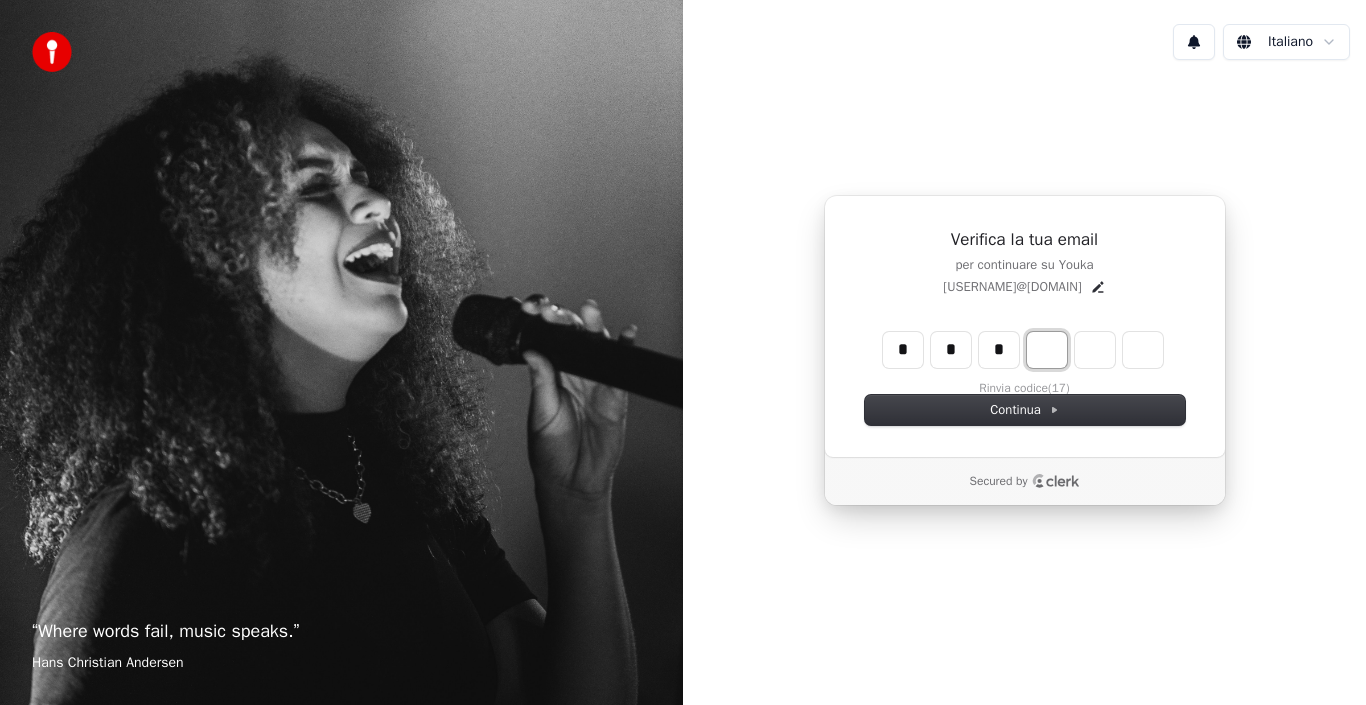 type on "*" 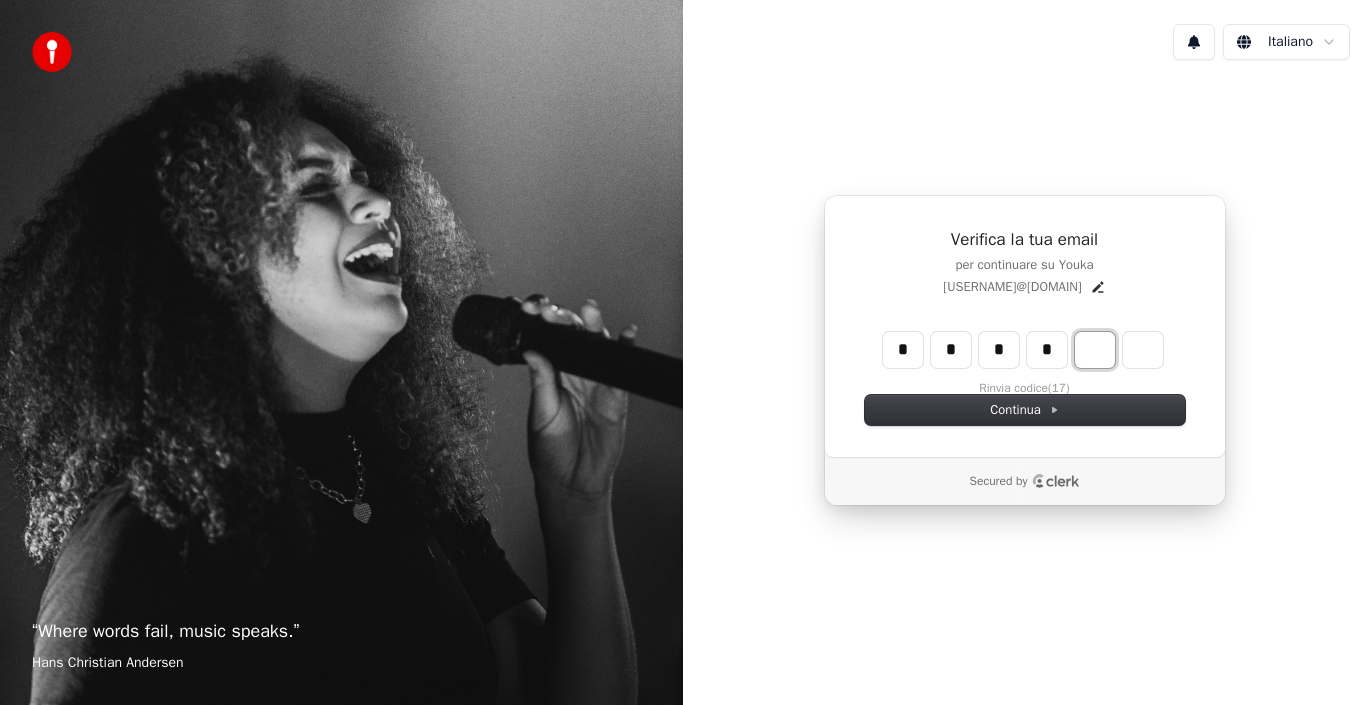 type on "****" 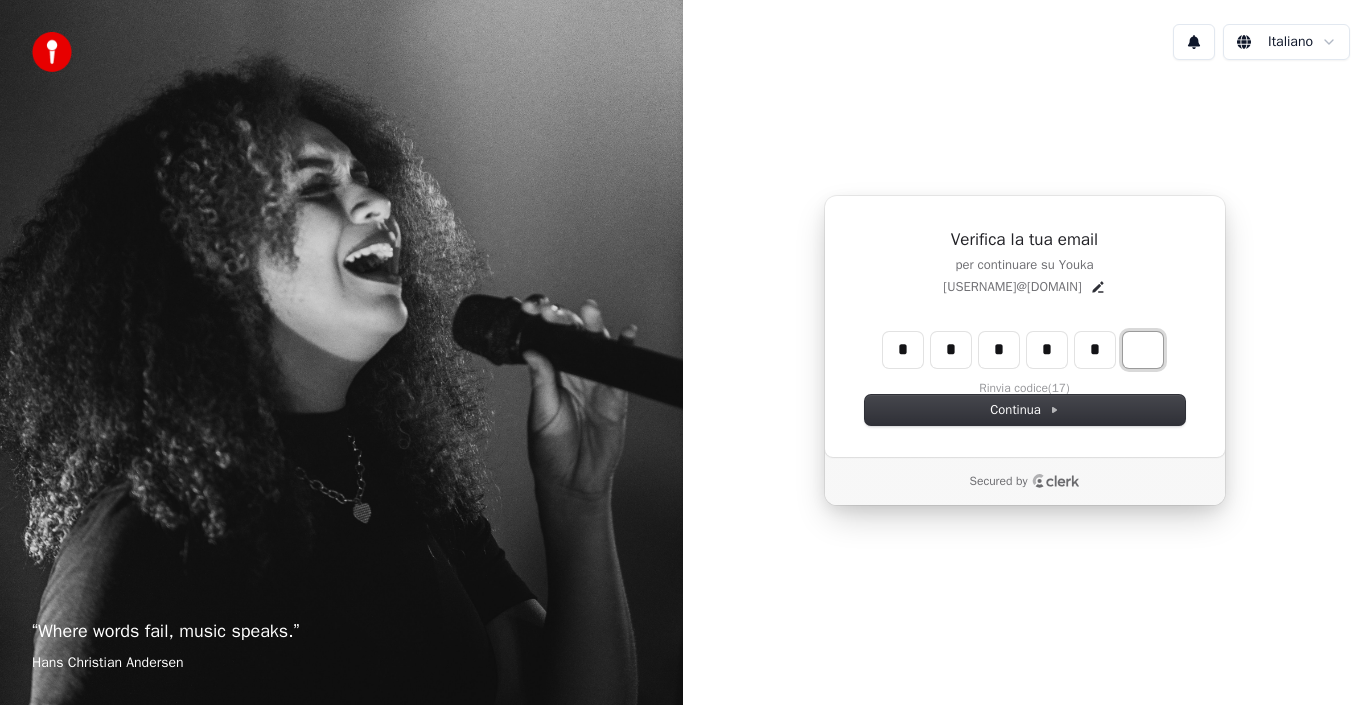 type on "******" 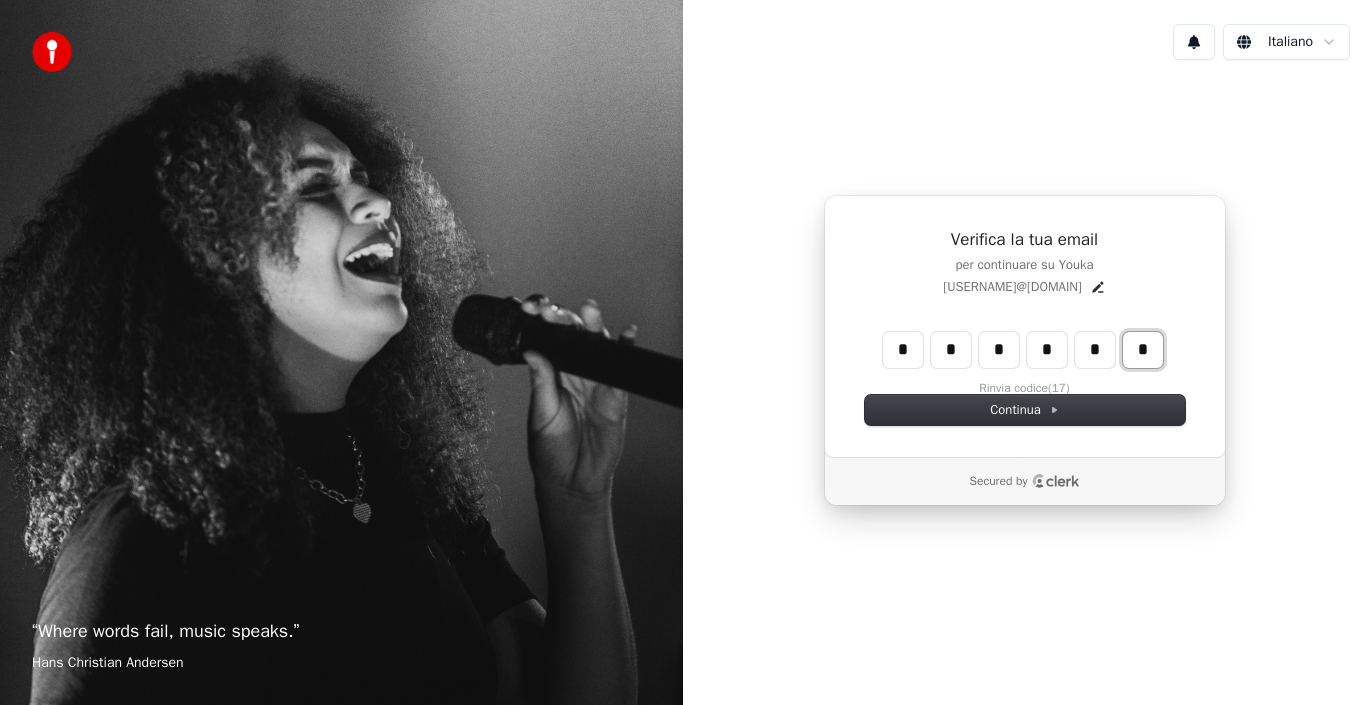 type on "*" 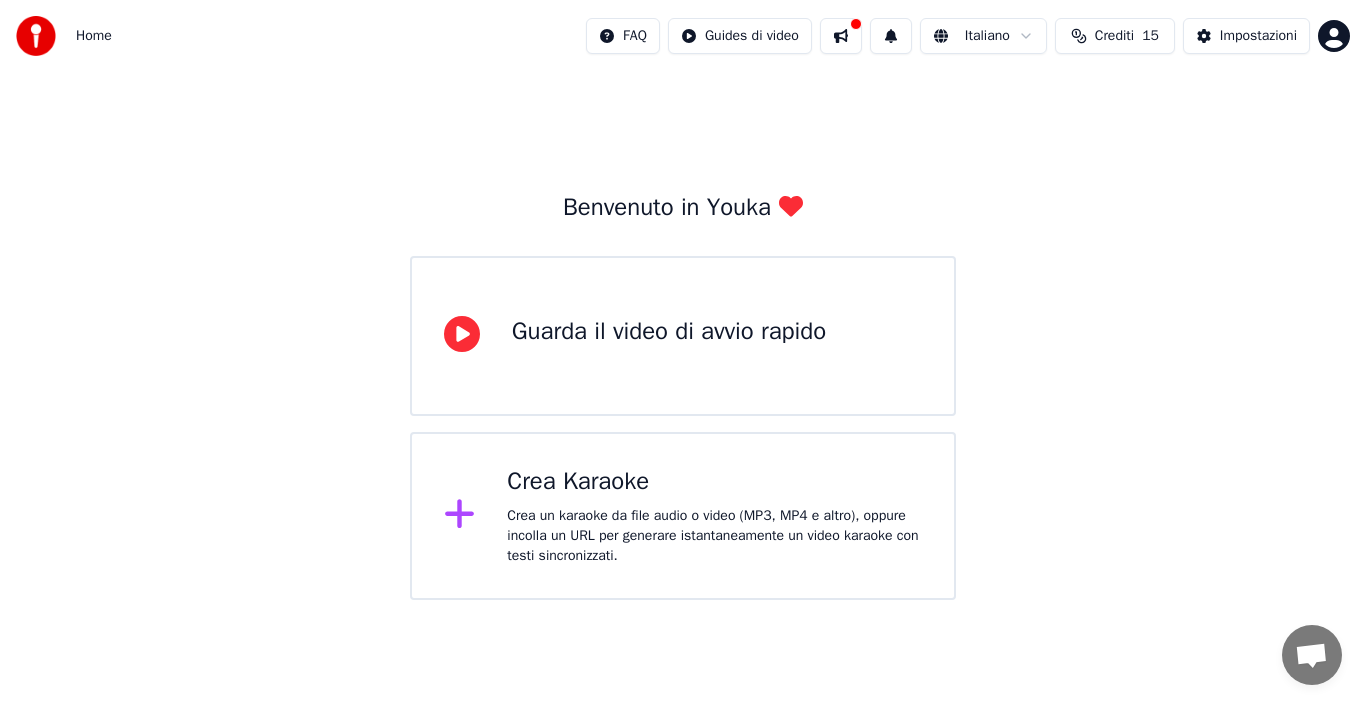 click 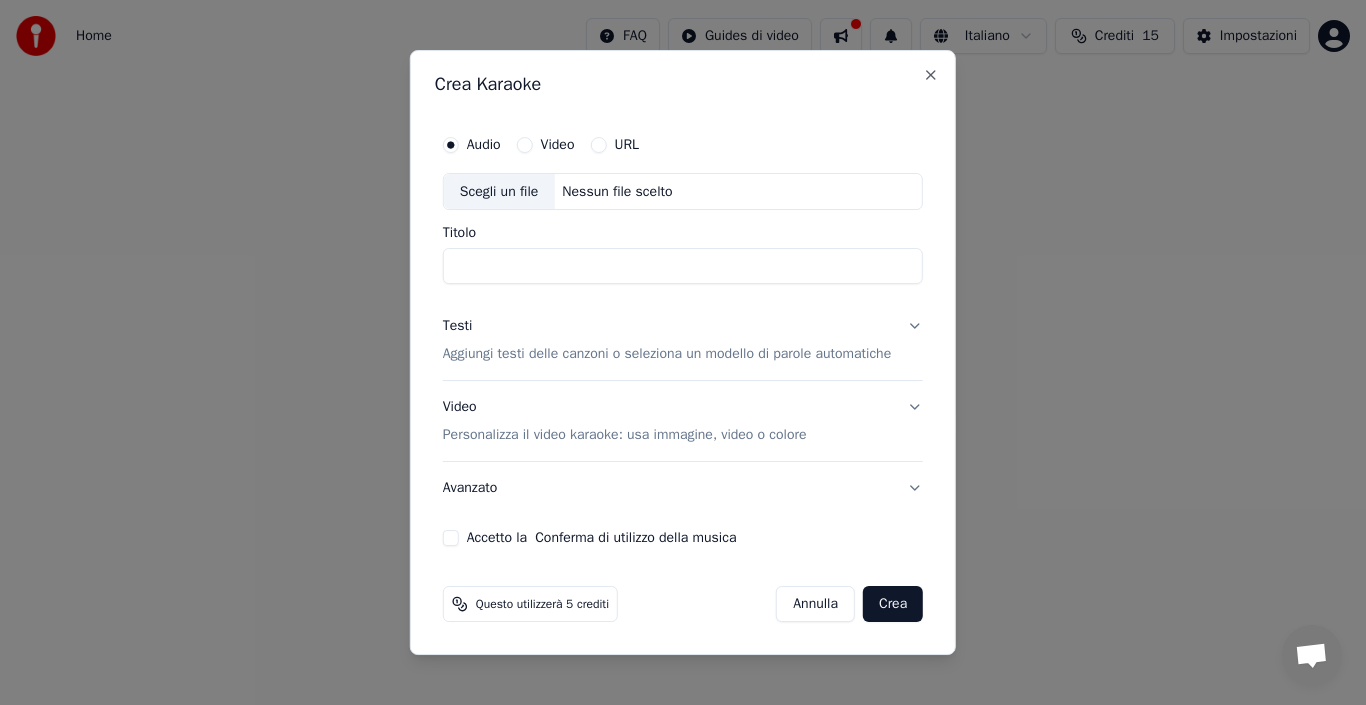click on "URL" at bounding box center [626, 145] 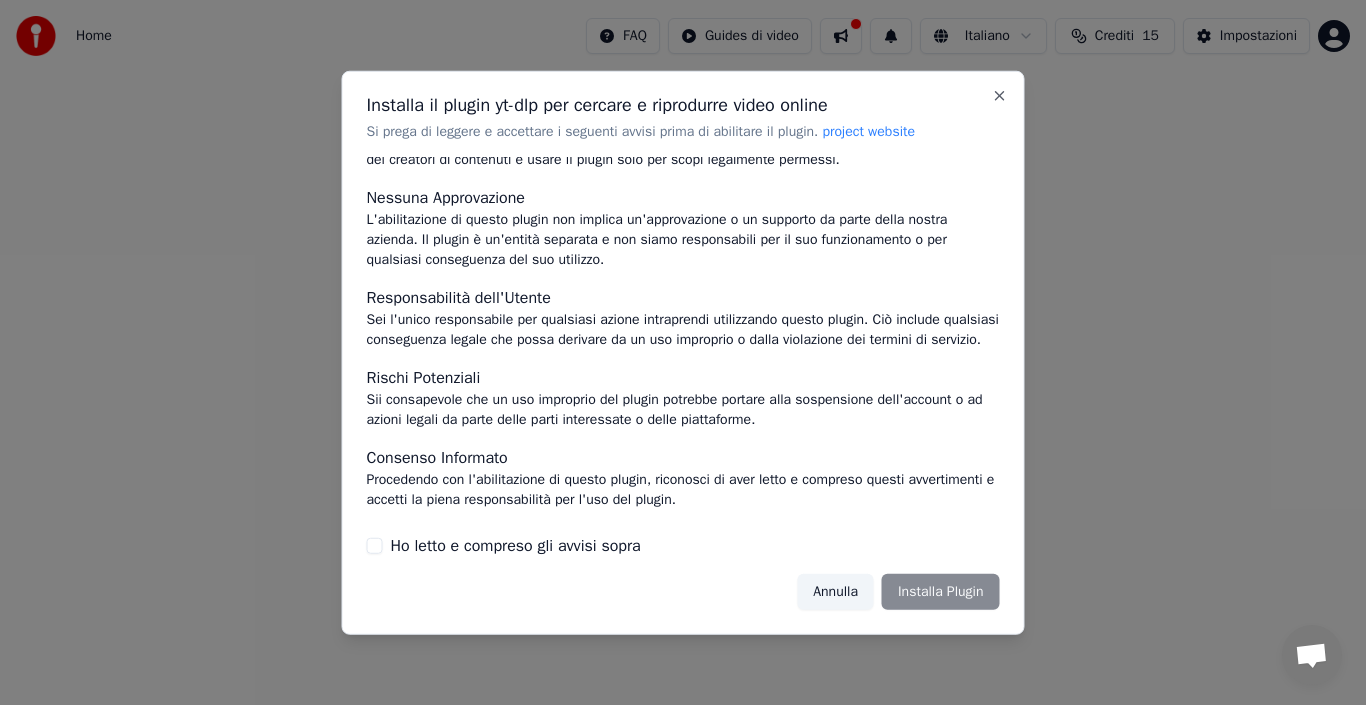 scroll, scrollTop: 171, scrollLeft: 0, axis: vertical 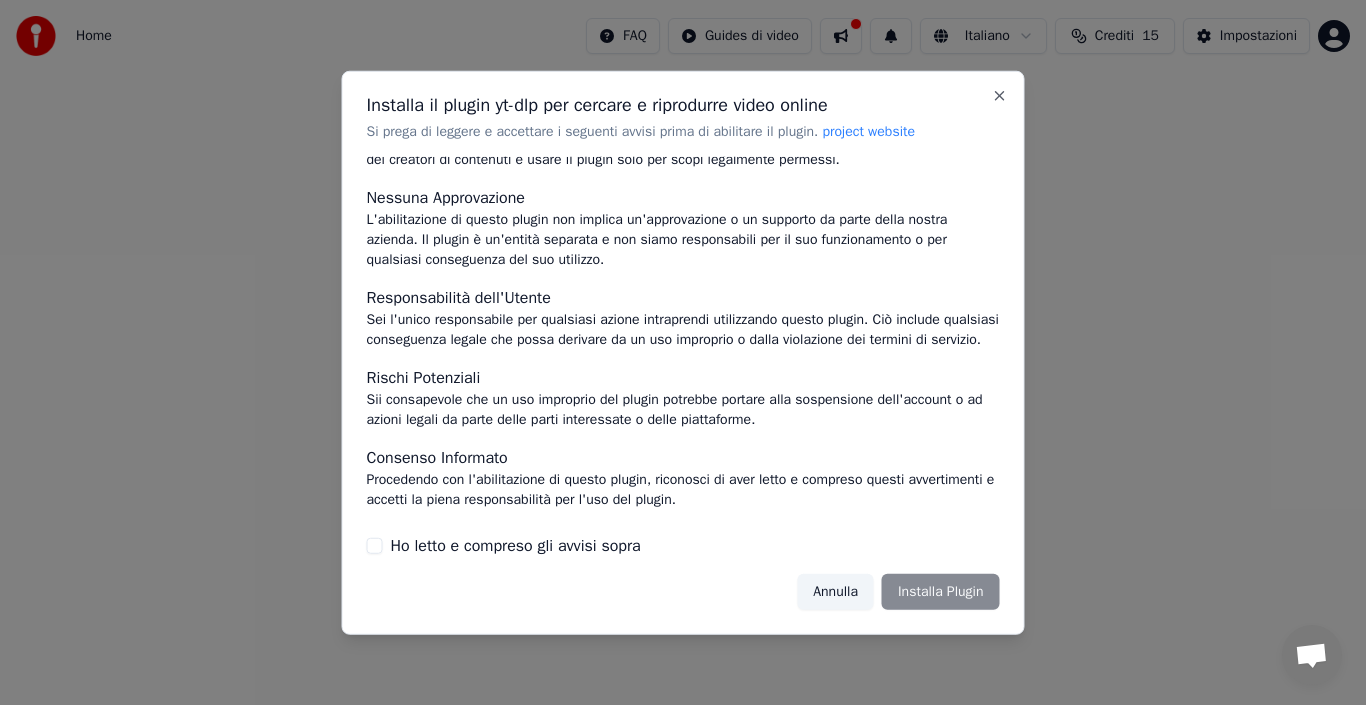 click on "Ho letto e compreso gli avvisi sopra" at bounding box center [375, 546] 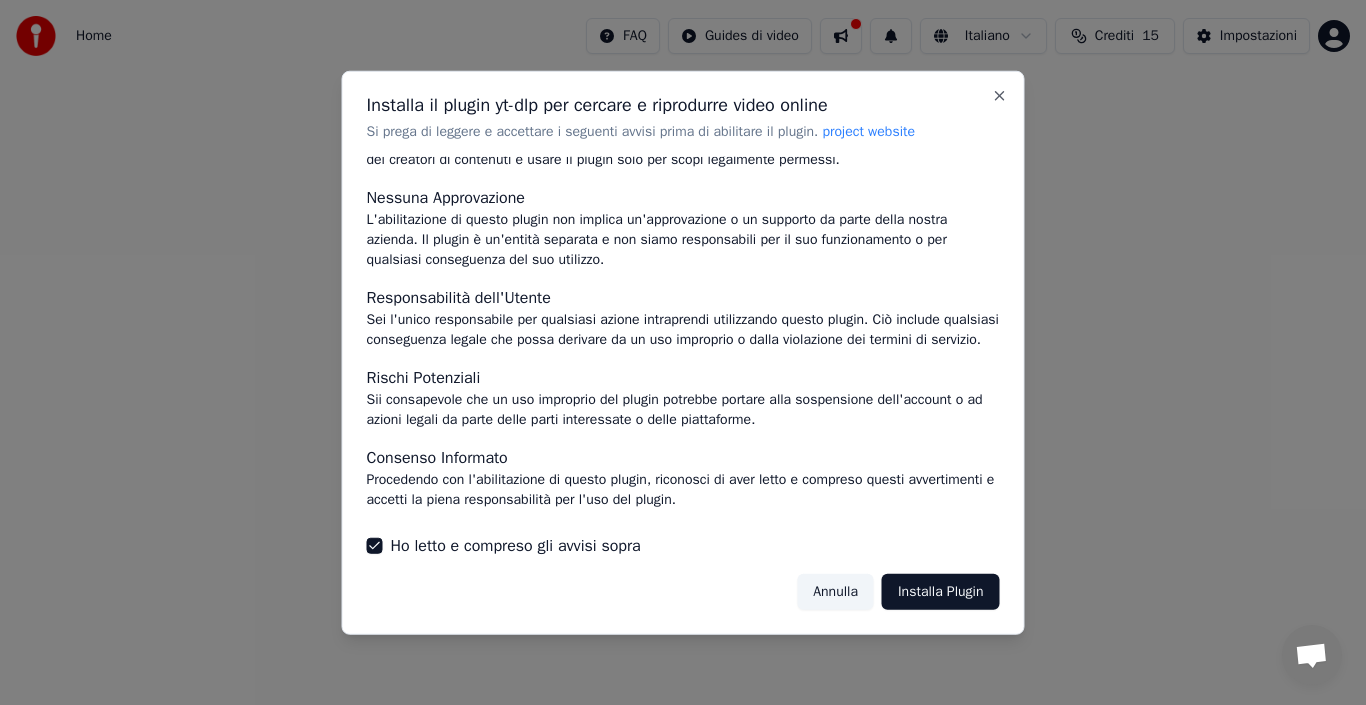 click on "Installa Plugin" at bounding box center [941, 592] 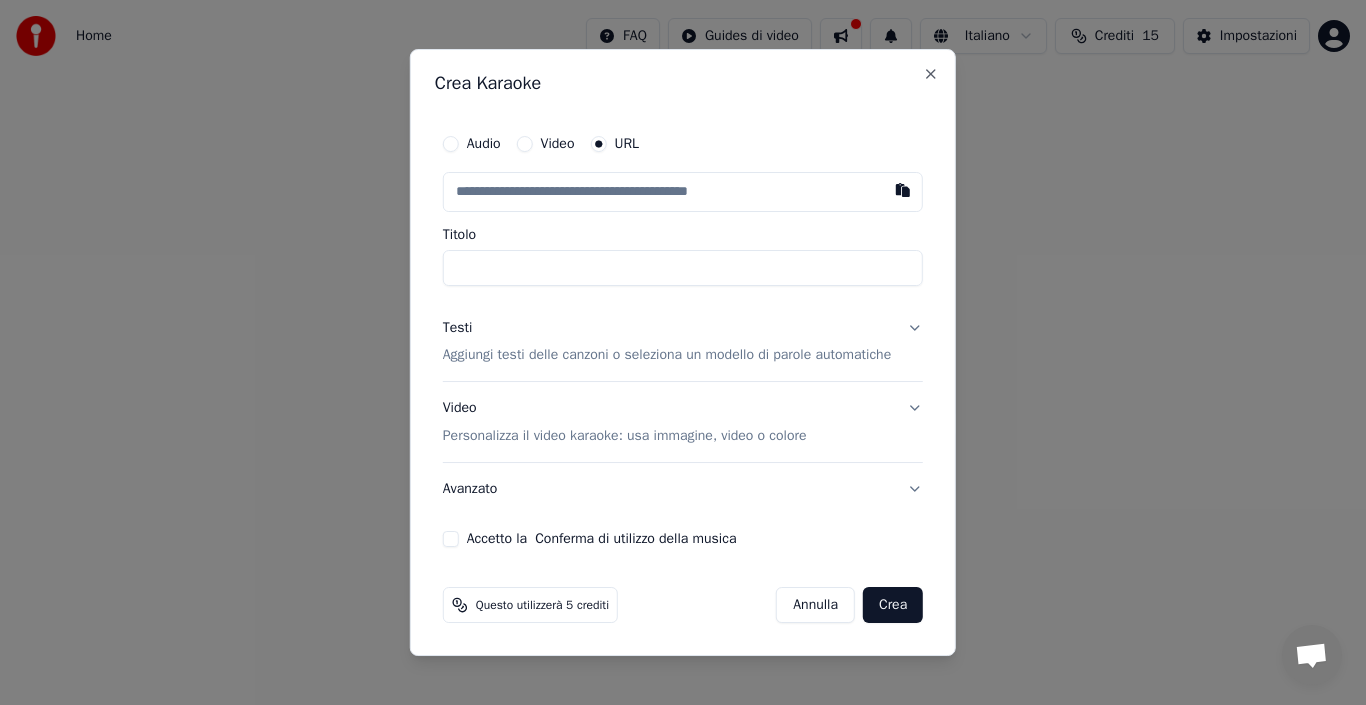 paste on "**********" 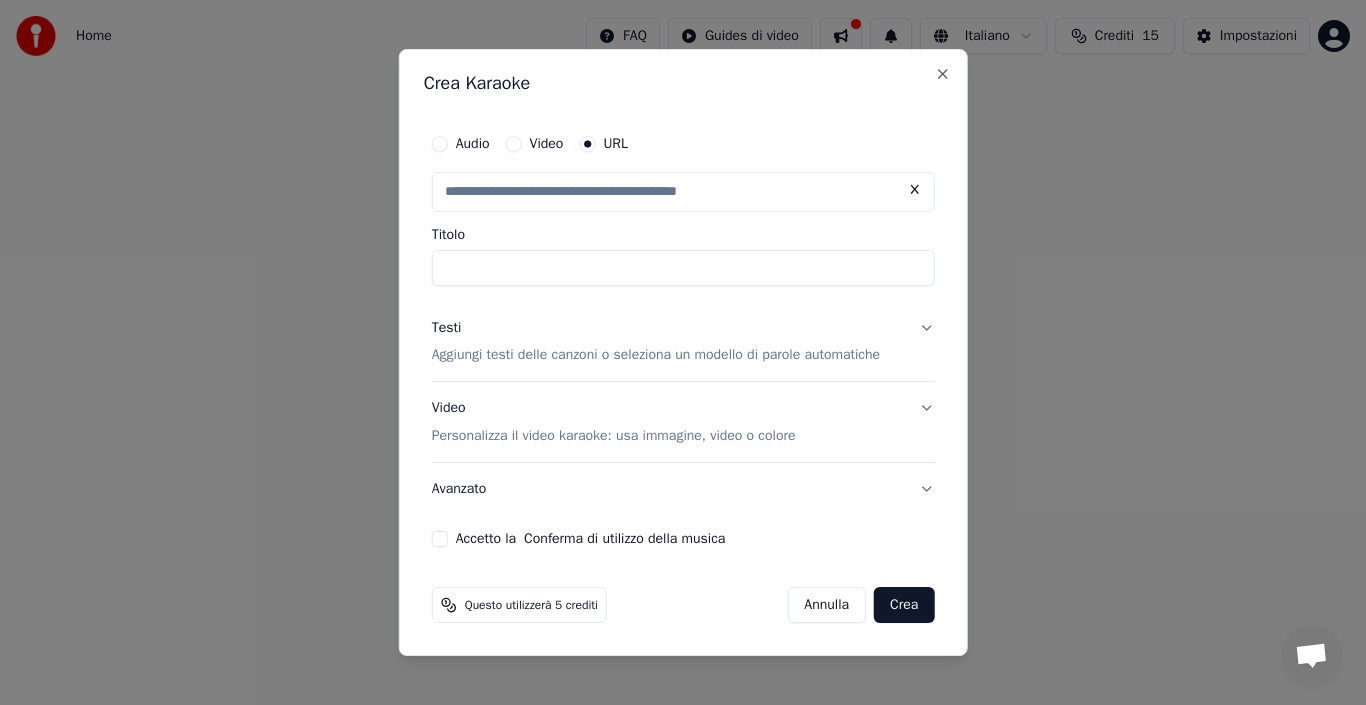 scroll, scrollTop: 0, scrollLeft: 0, axis: both 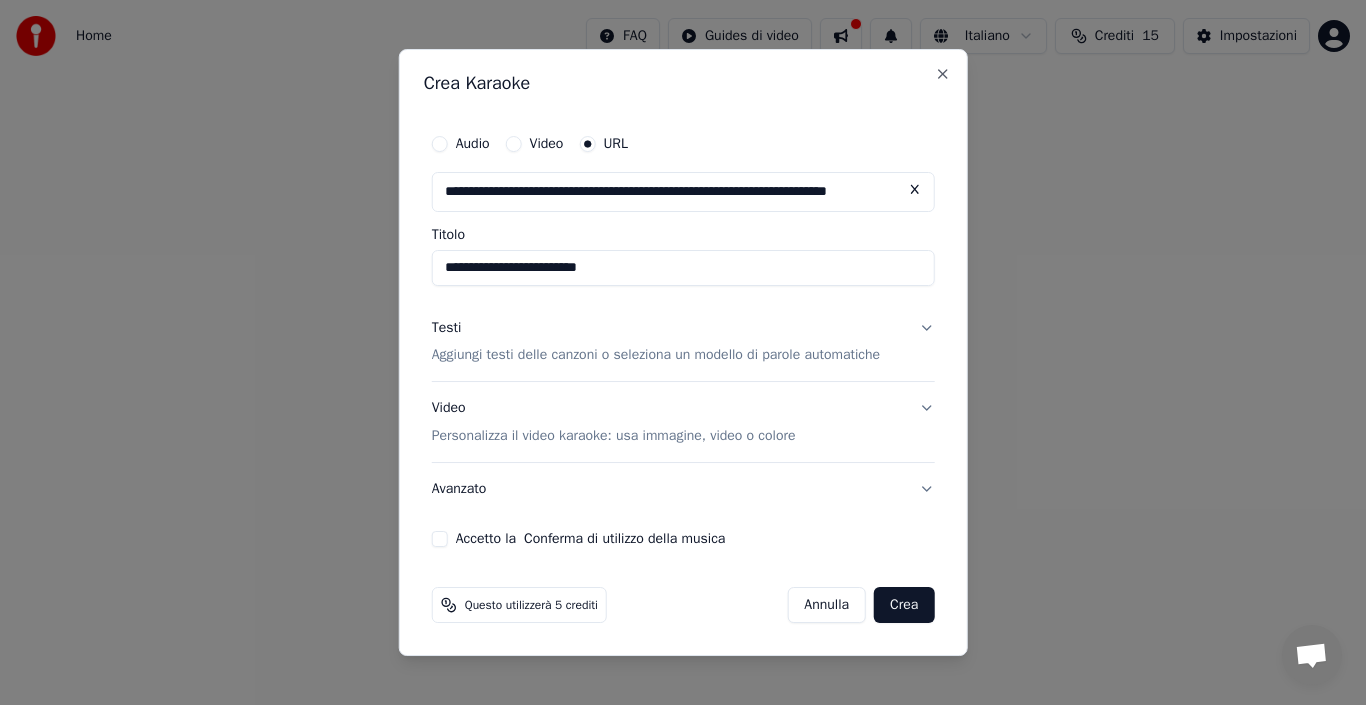 type on "**********" 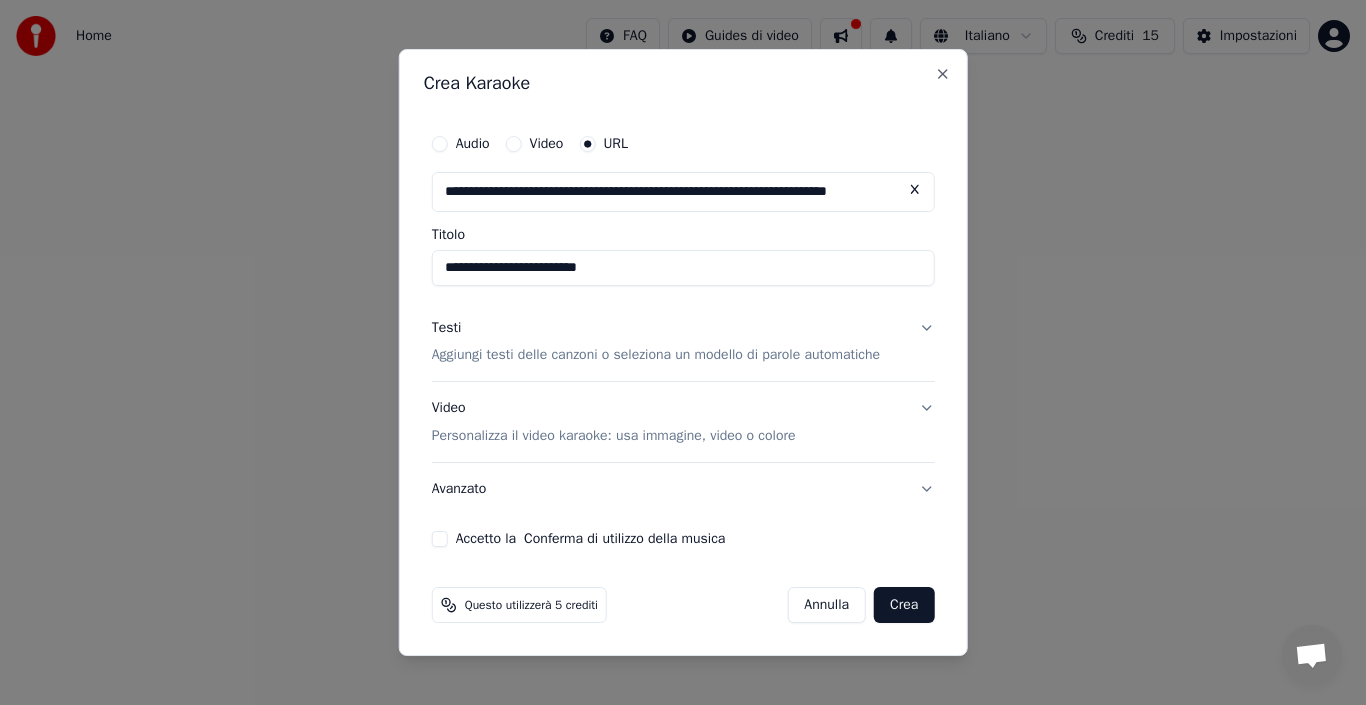 type on "**********" 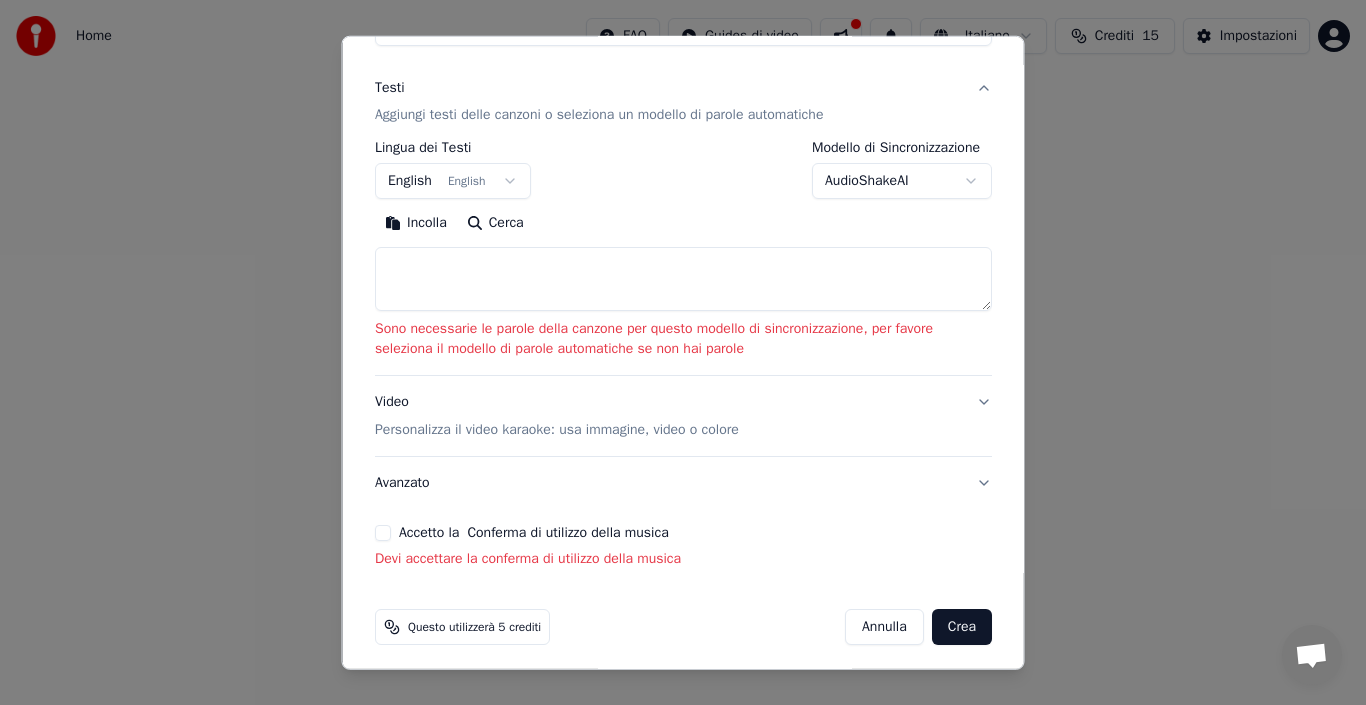 scroll, scrollTop: 235, scrollLeft: 0, axis: vertical 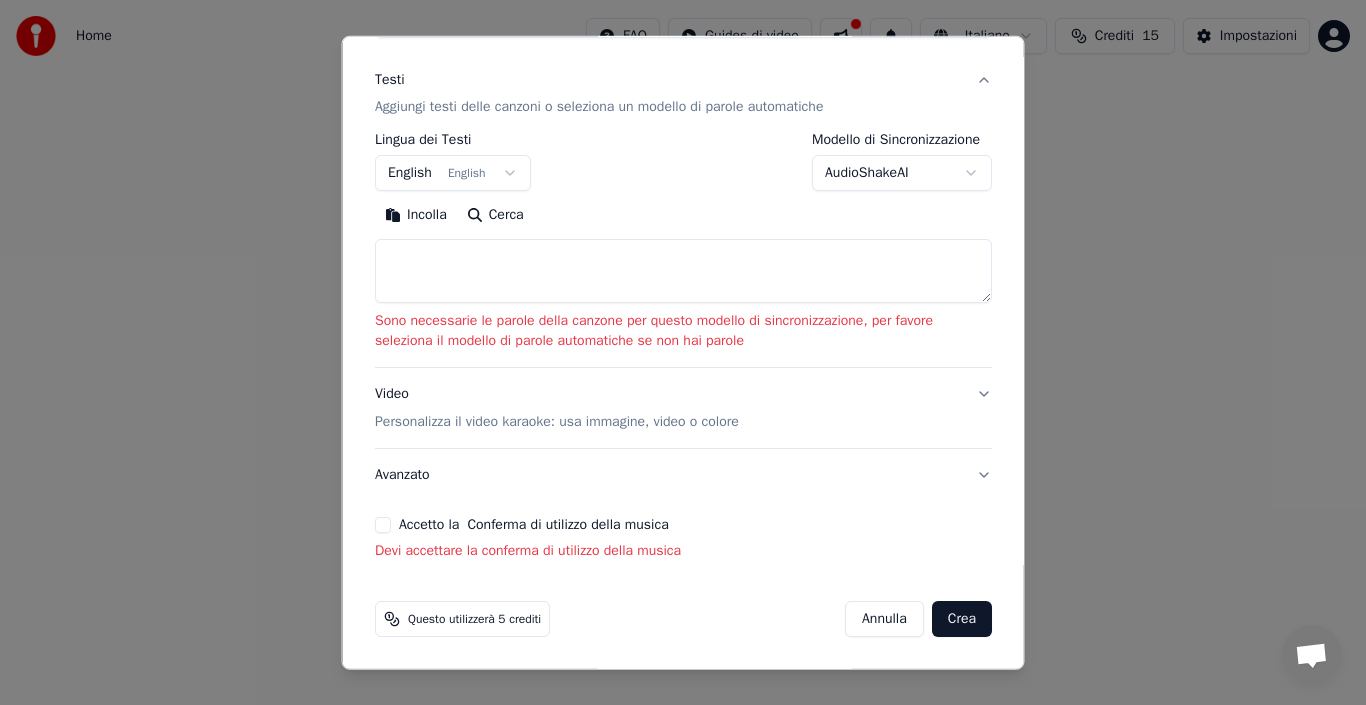 click on "Crea" at bounding box center [961, 619] 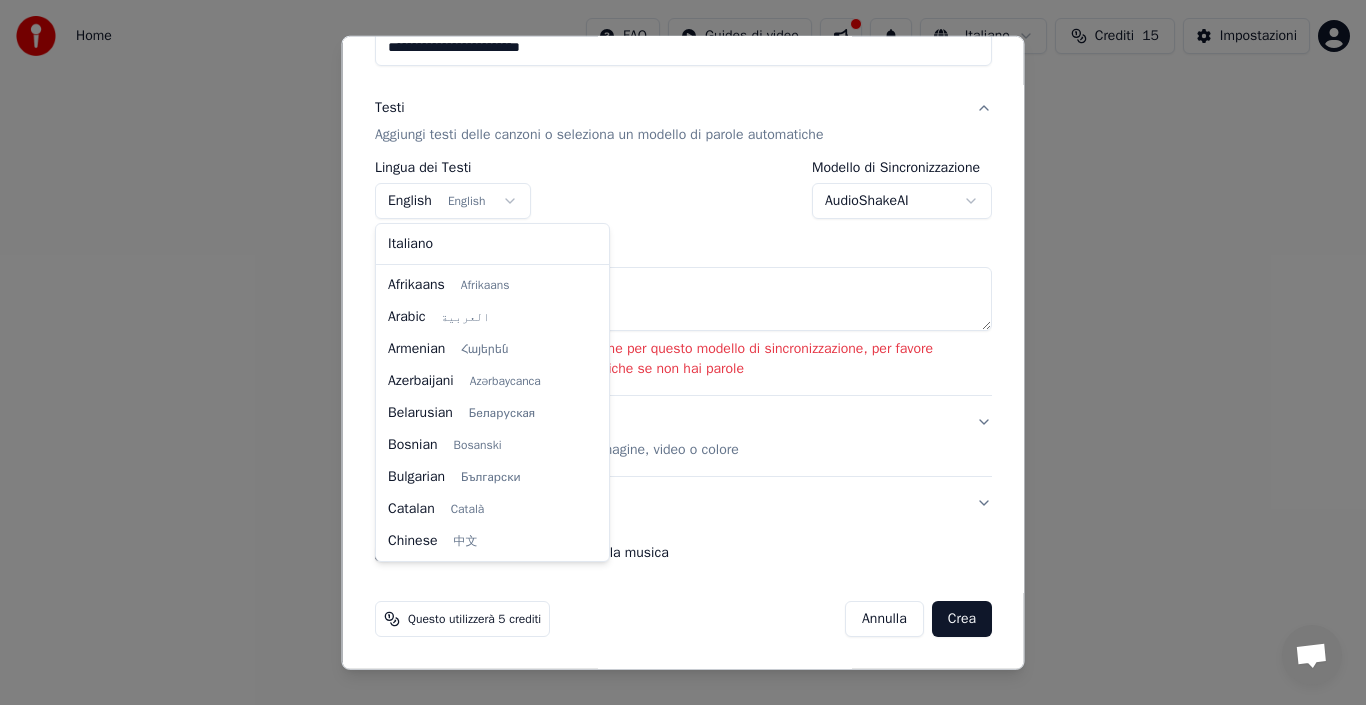 click on "**********" at bounding box center [683, 300] 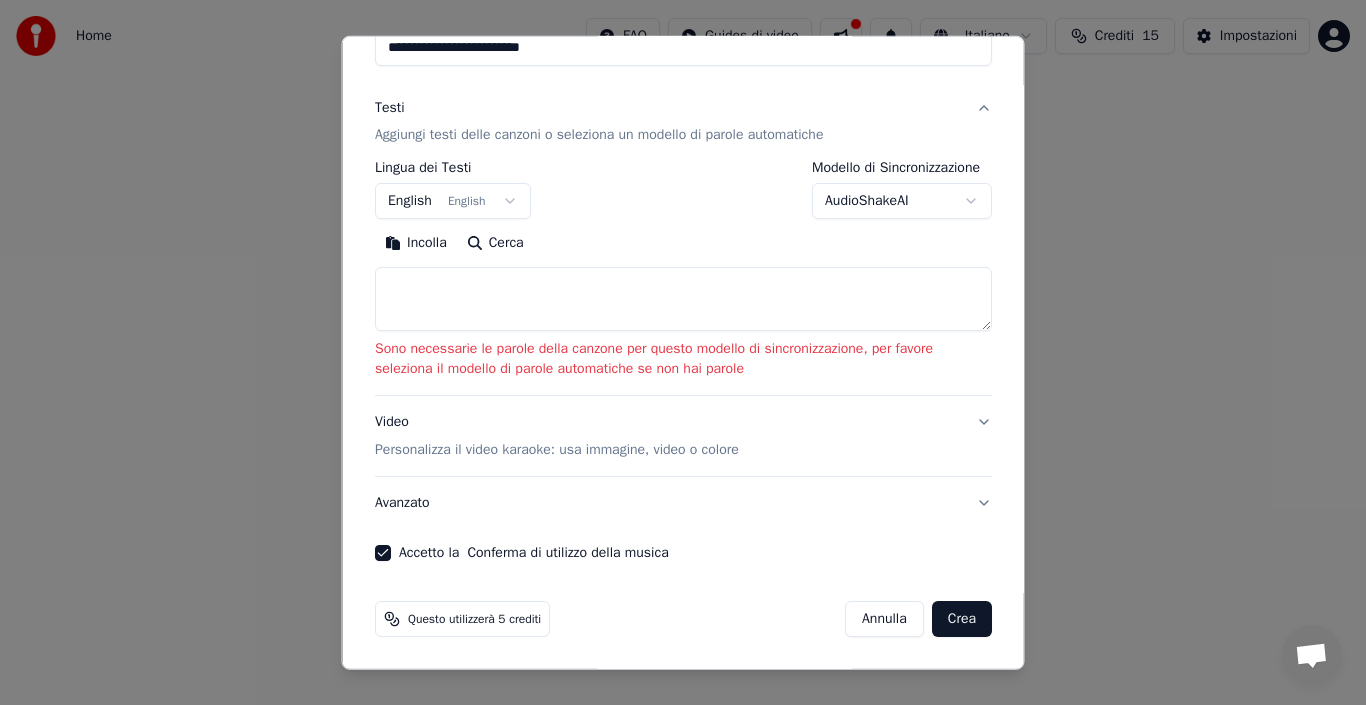 click on "**********" at bounding box center [683, 300] 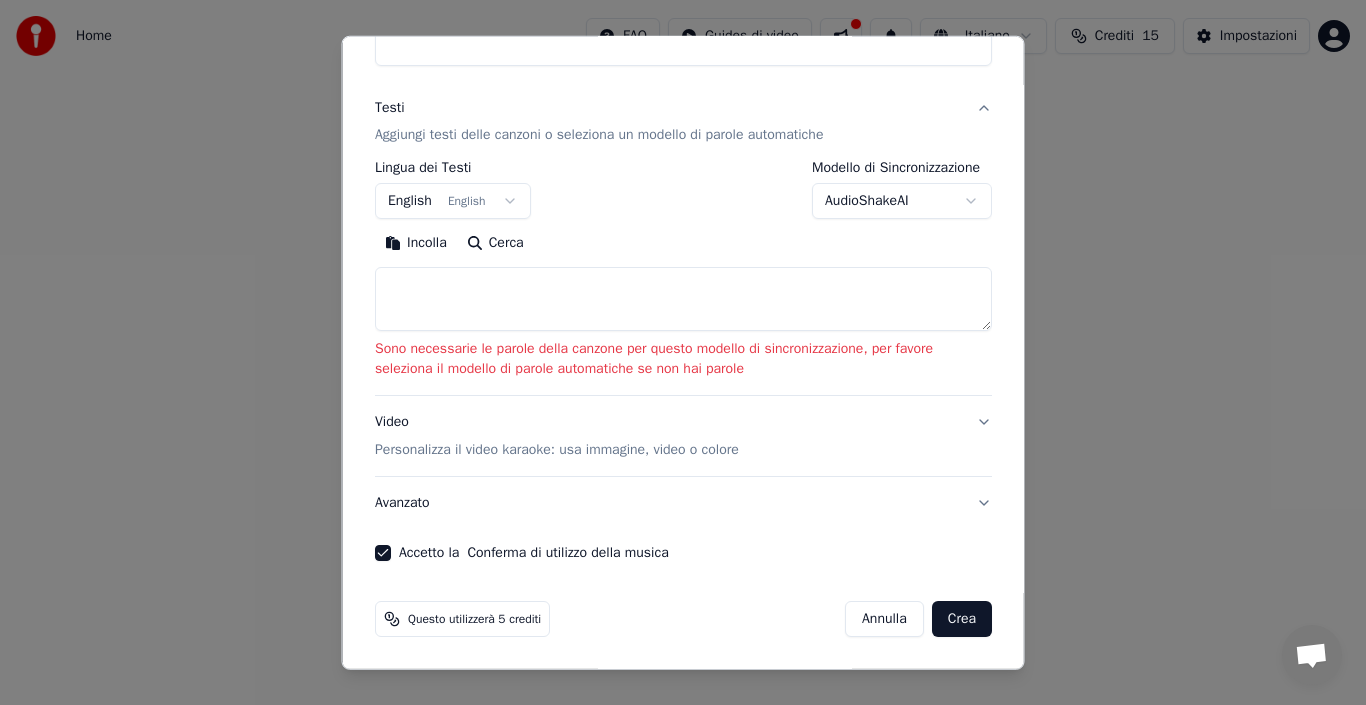 scroll, scrollTop: 159, scrollLeft: 0, axis: vertical 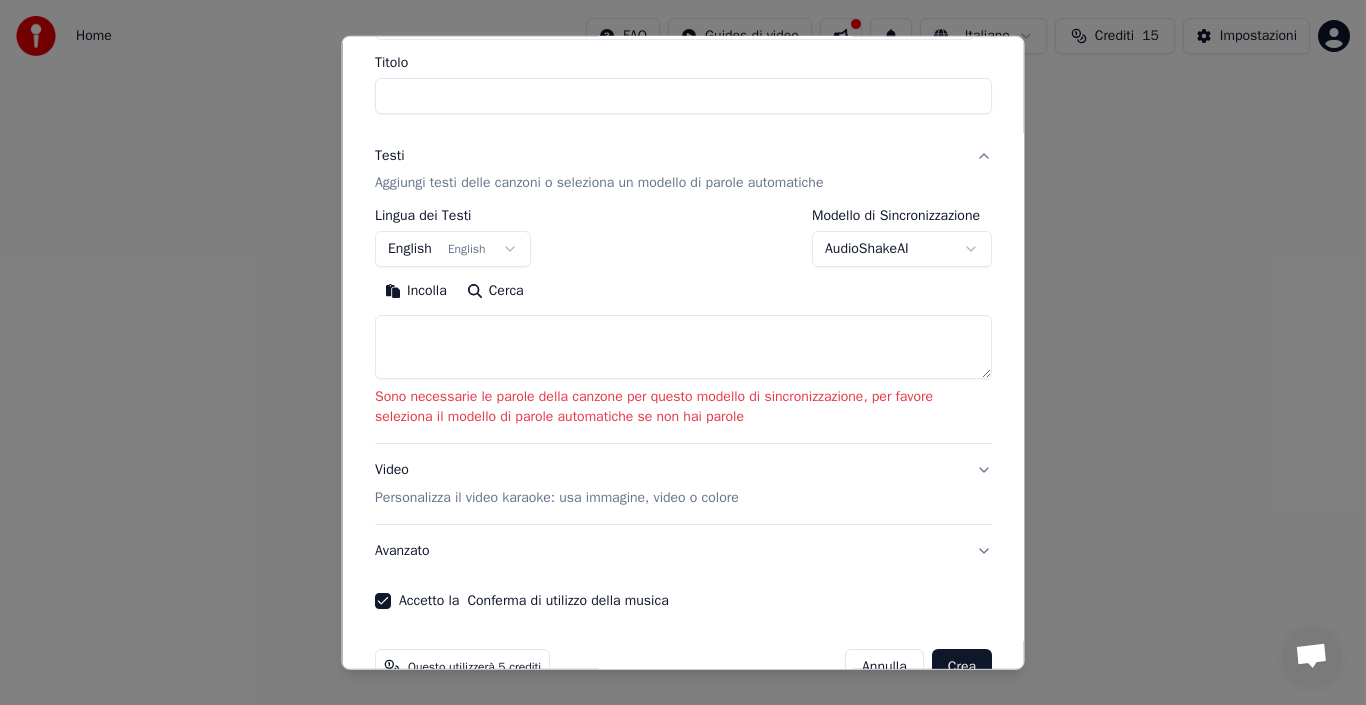 select 